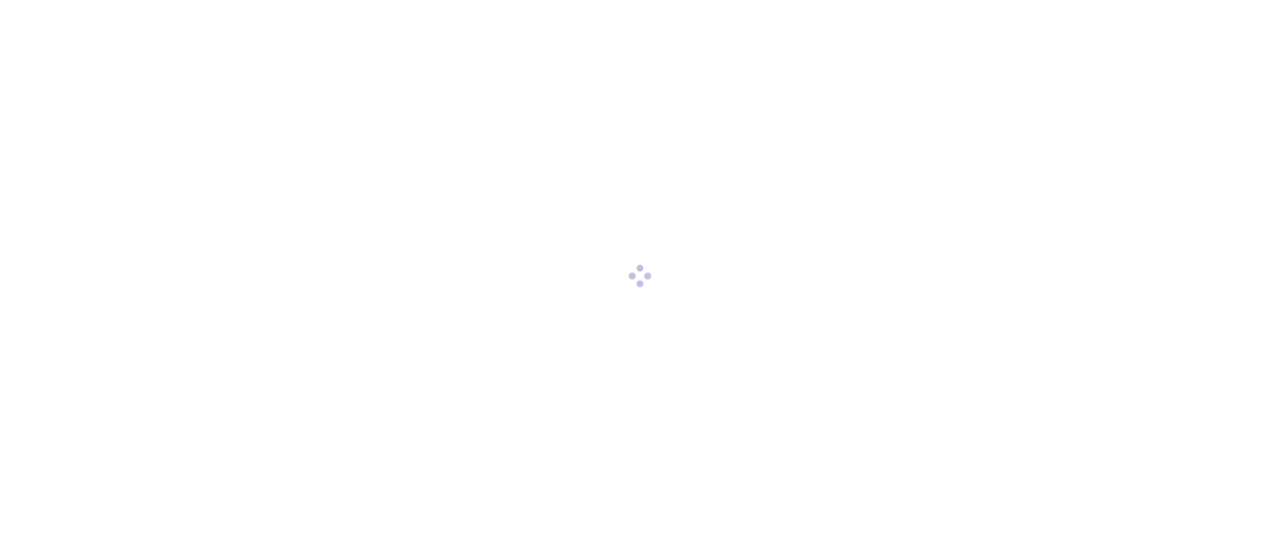 scroll, scrollTop: 0, scrollLeft: 0, axis: both 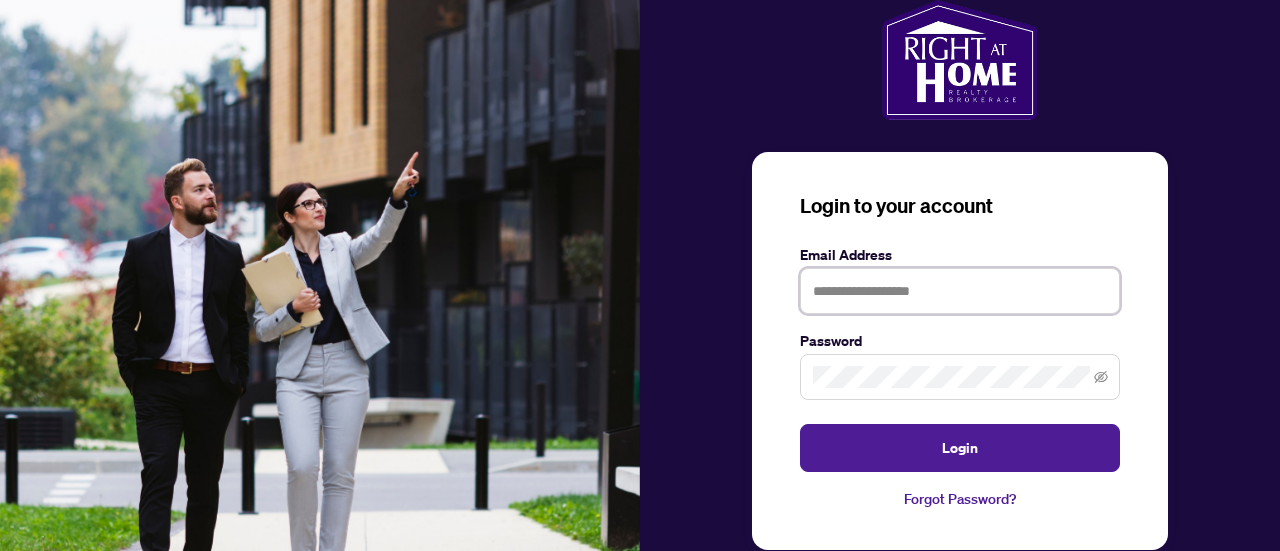 click at bounding box center [960, 291] 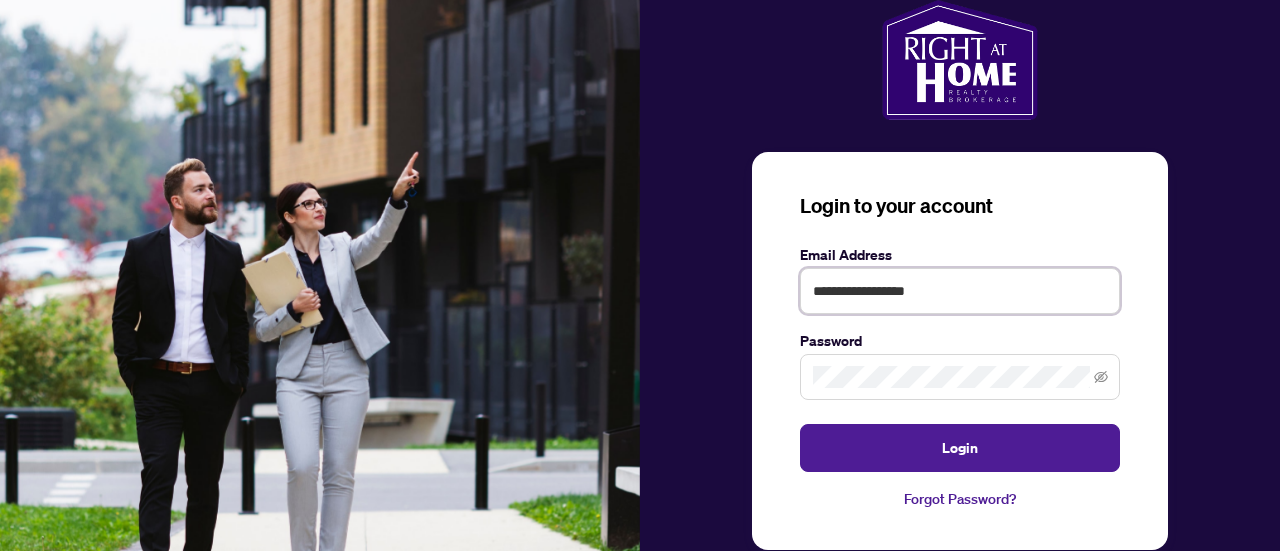 type on "**********" 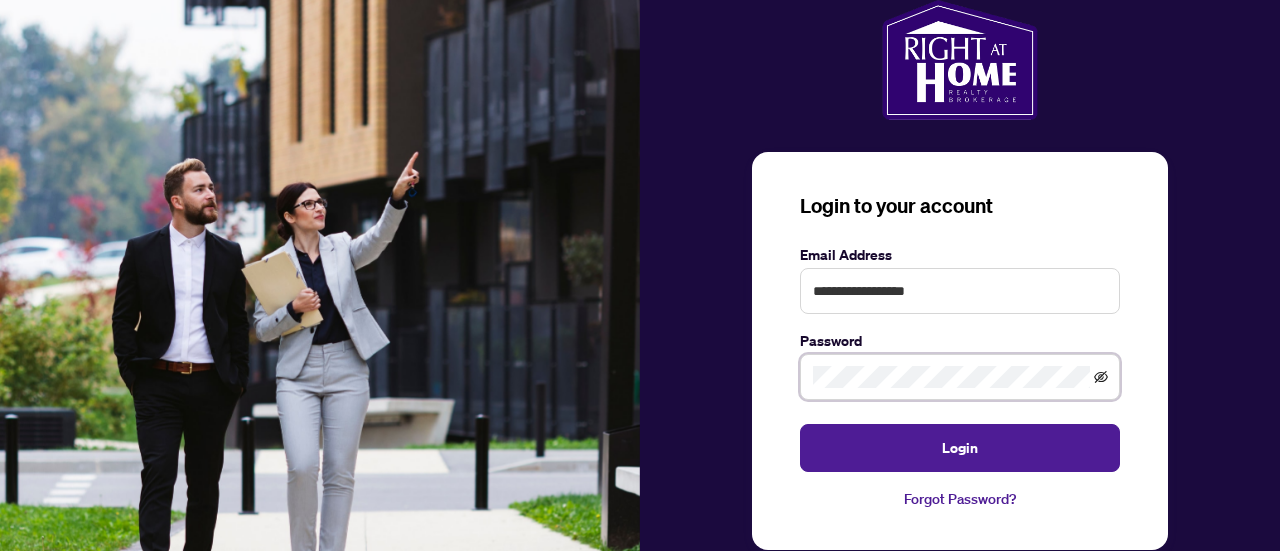 click 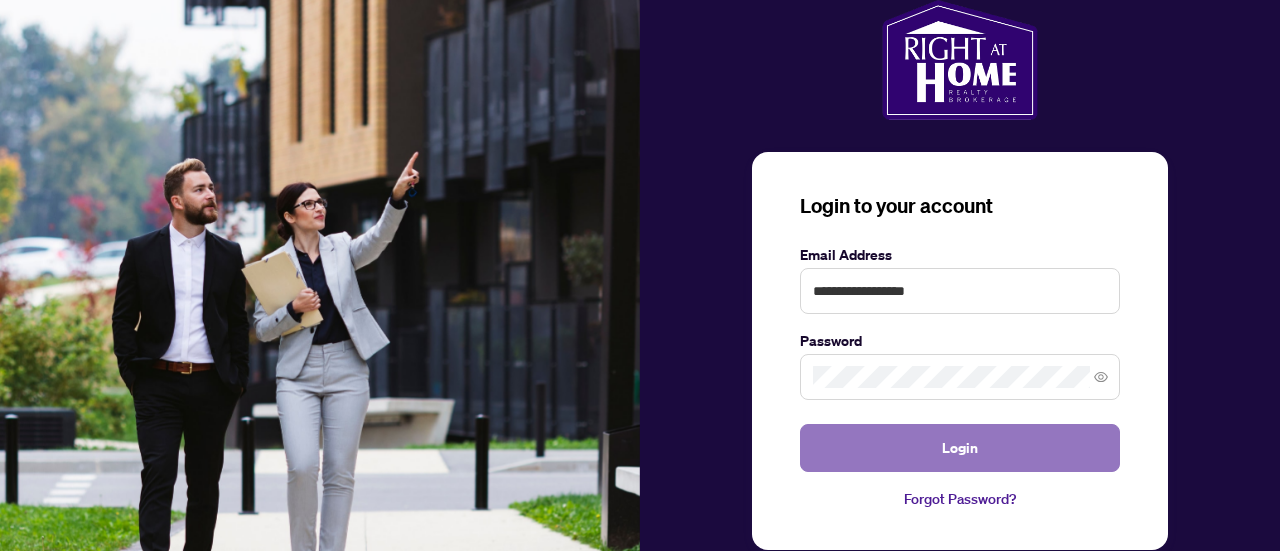 click on "Login" at bounding box center (960, 448) 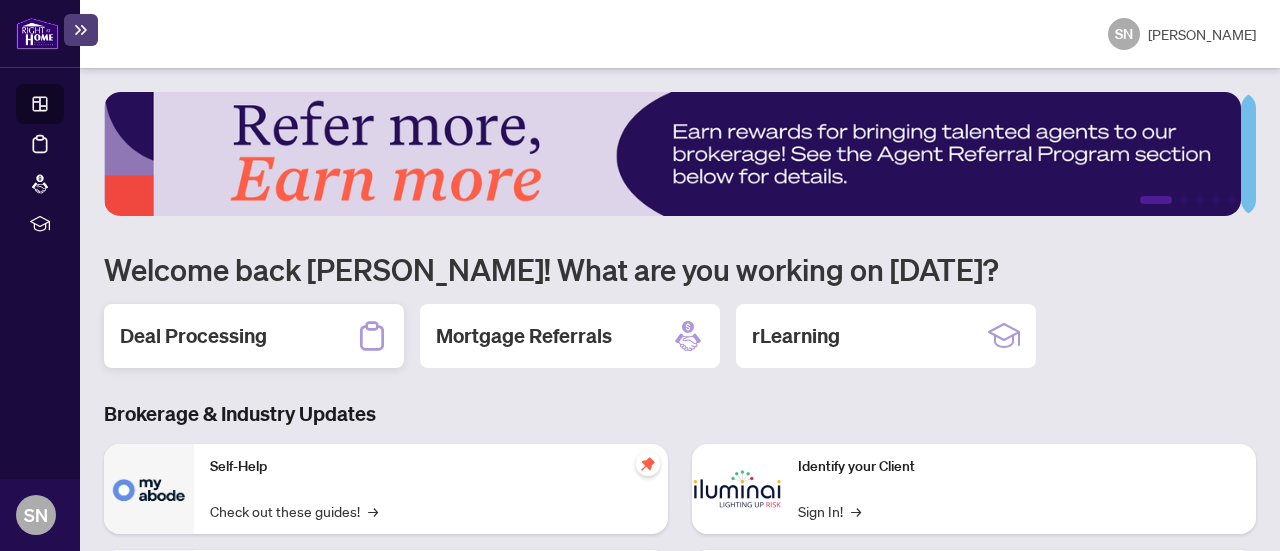 click on "Deal Processing" at bounding box center (193, 336) 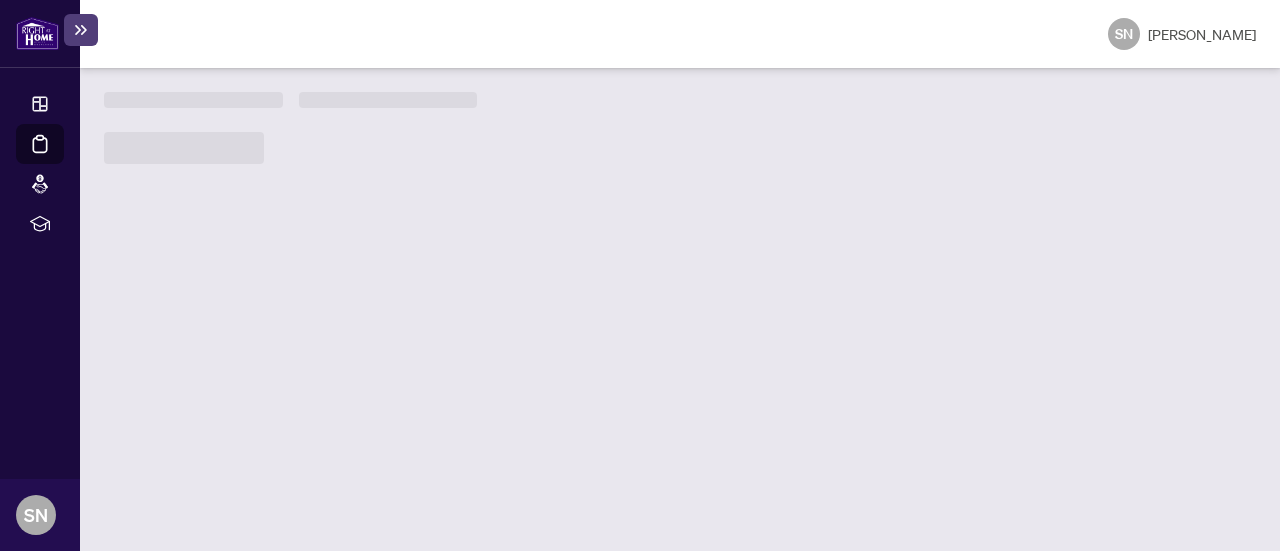 click on "1 2 3 4 5 Welcome back Syed! What are you working on today? Deal Processing Mortgage Referrals rLearning Brokerage & Industry Updates   Self-Help Check out these guides! → Platform Updates - June 23, 2025 Check out these updates! → Agent Referral Program Check it out! → We want to hear what you think! Leave Feedback → Identify your Client Sign In! → Sail Away With 8Twelve  Check it Out! →" at bounding box center (680, 309) 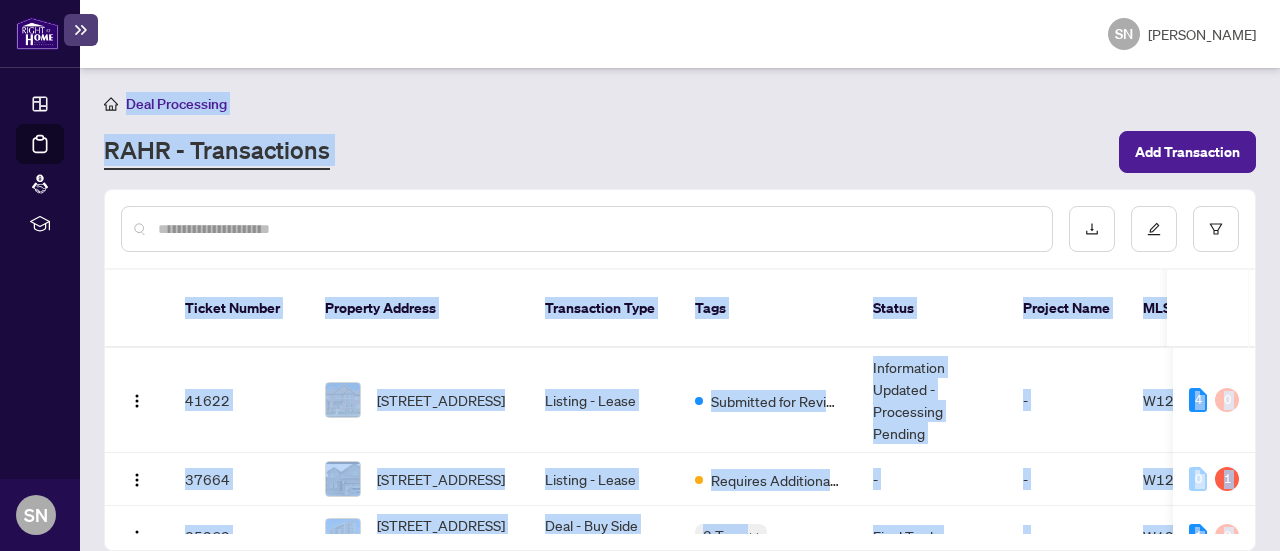 click on "RAHR - Transactions" at bounding box center (605, 152) 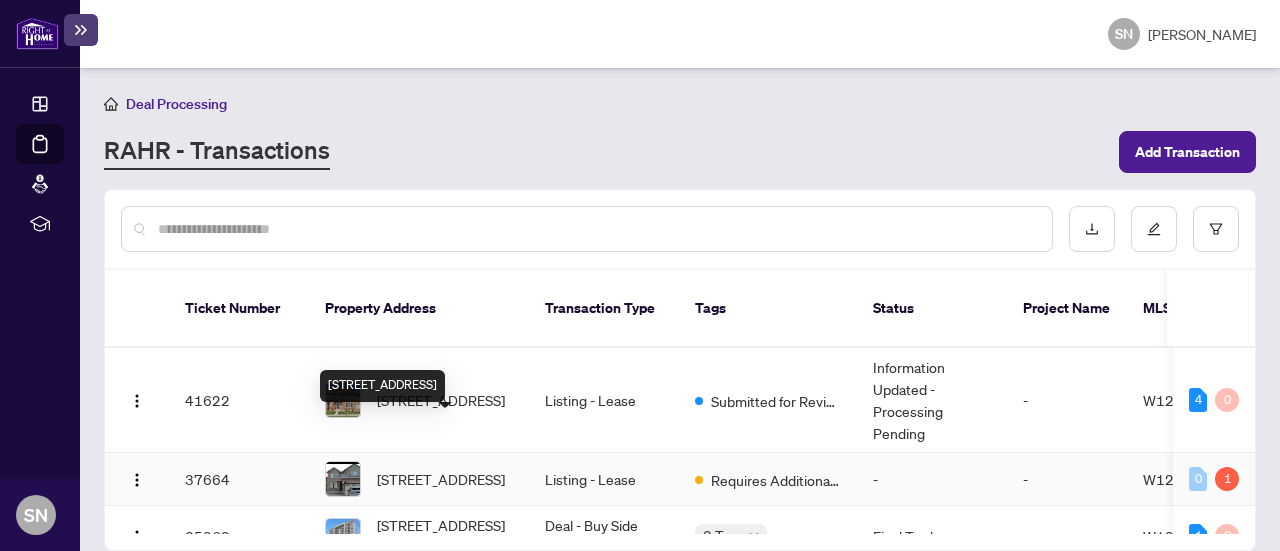 click on "5194 Guildwood Way, Mississauga, Ontario L5R 2T3, Canada" at bounding box center (441, 479) 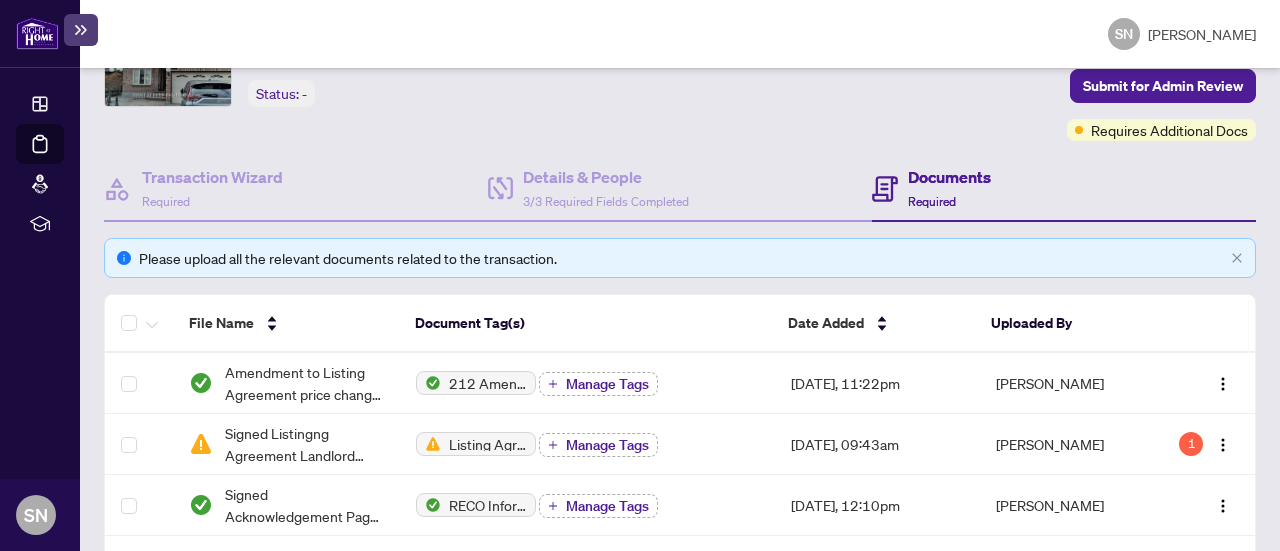 scroll, scrollTop: 123, scrollLeft: 0, axis: vertical 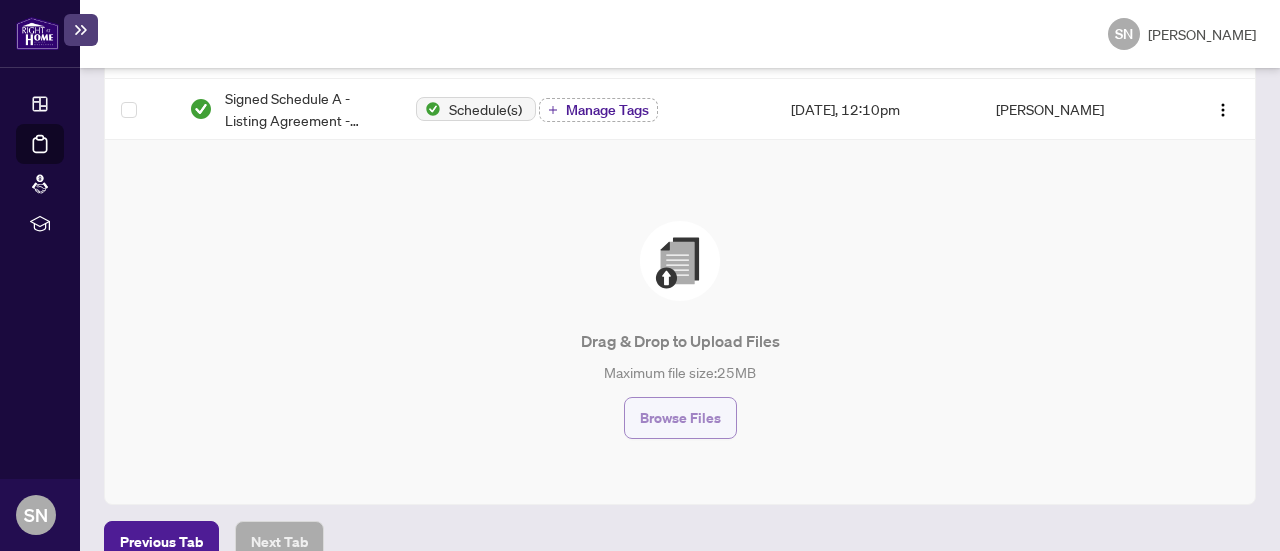 click on "Browse Files" at bounding box center [680, 418] 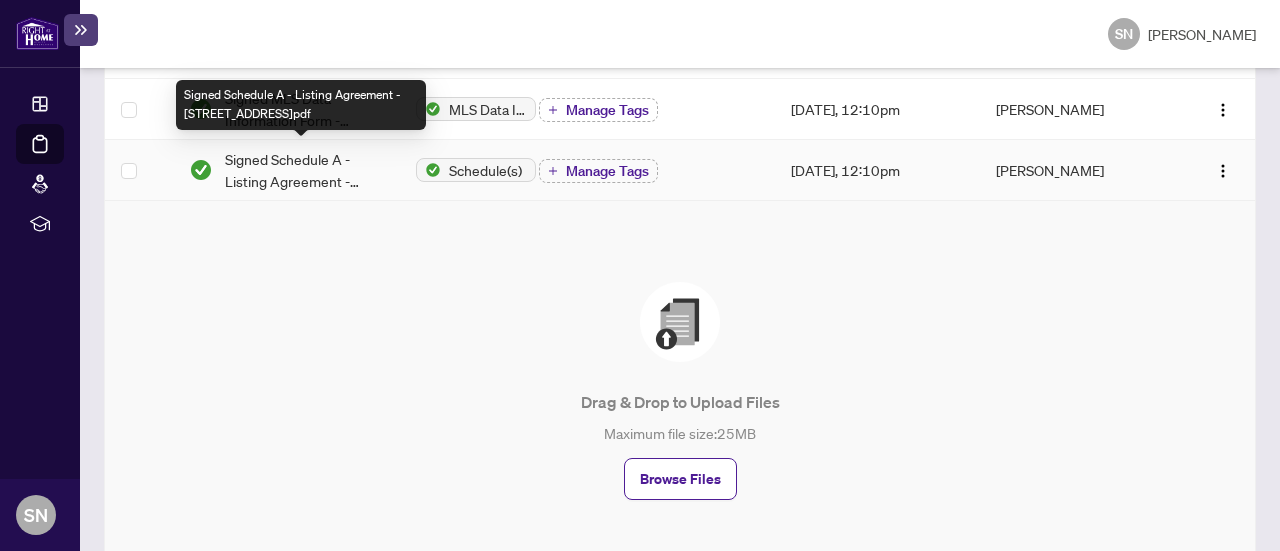 click on "Signed Schedule A - Listing Agreement - 5194 Guildwood Way.pdf" at bounding box center (304, 170) 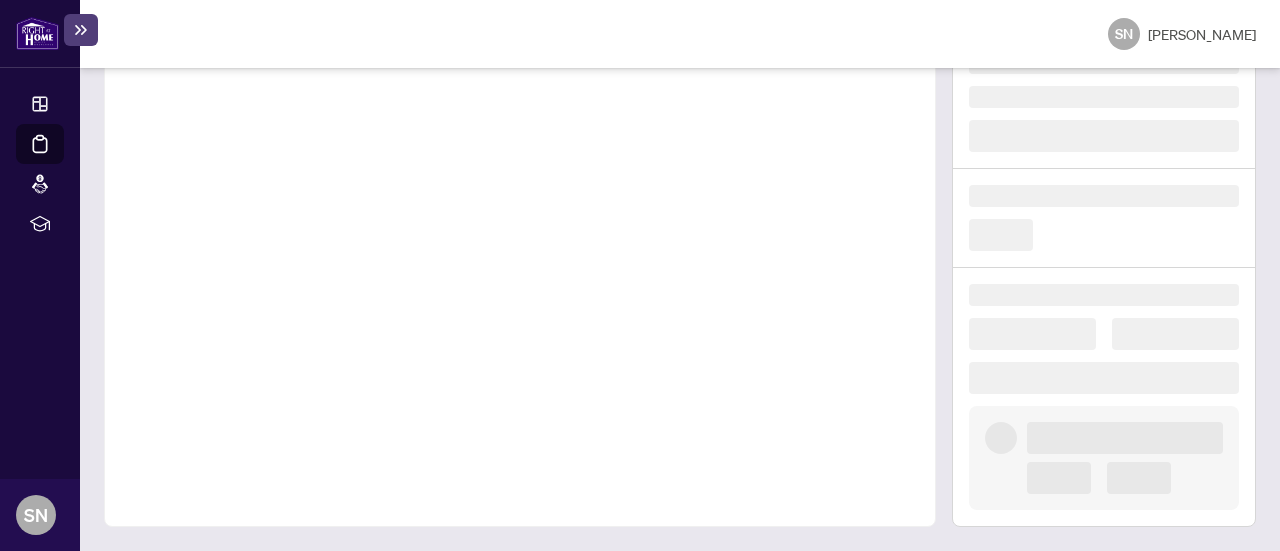 scroll, scrollTop: 196, scrollLeft: 0, axis: vertical 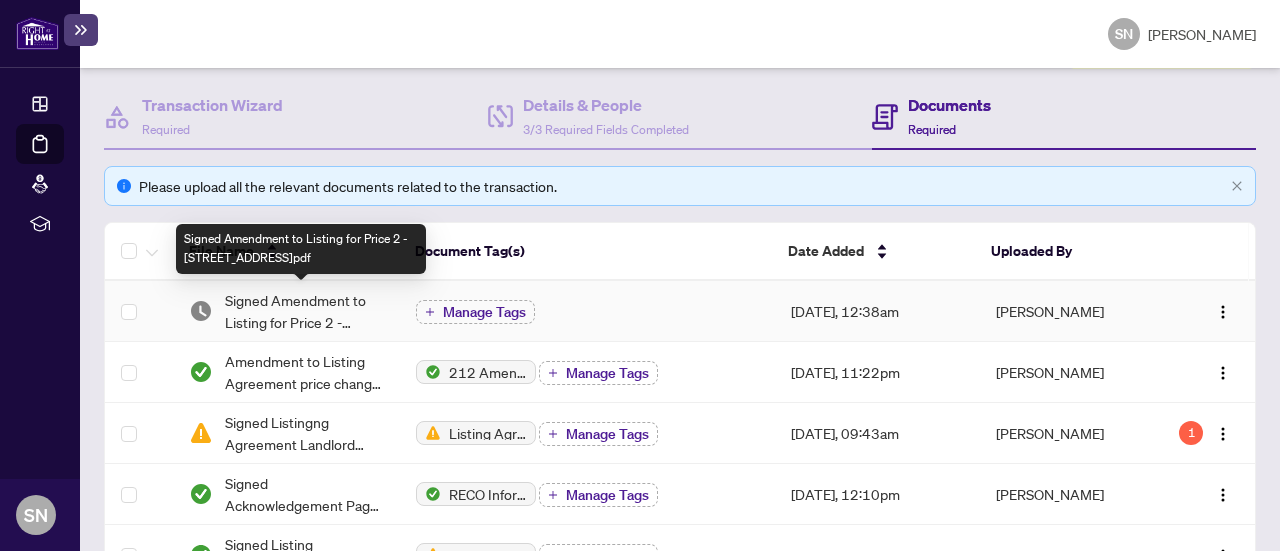click on "Signed Amendment to Listing for Price 2 - 5194 Guildwood Way.pdf" at bounding box center (304, 311) 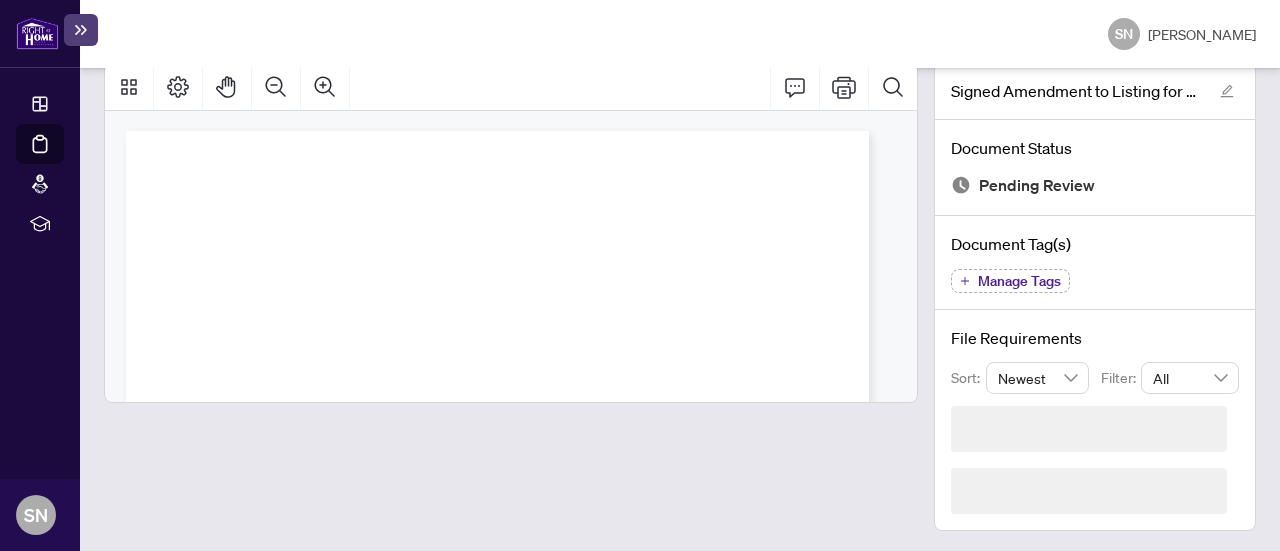 scroll, scrollTop: 62, scrollLeft: 0, axis: vertical 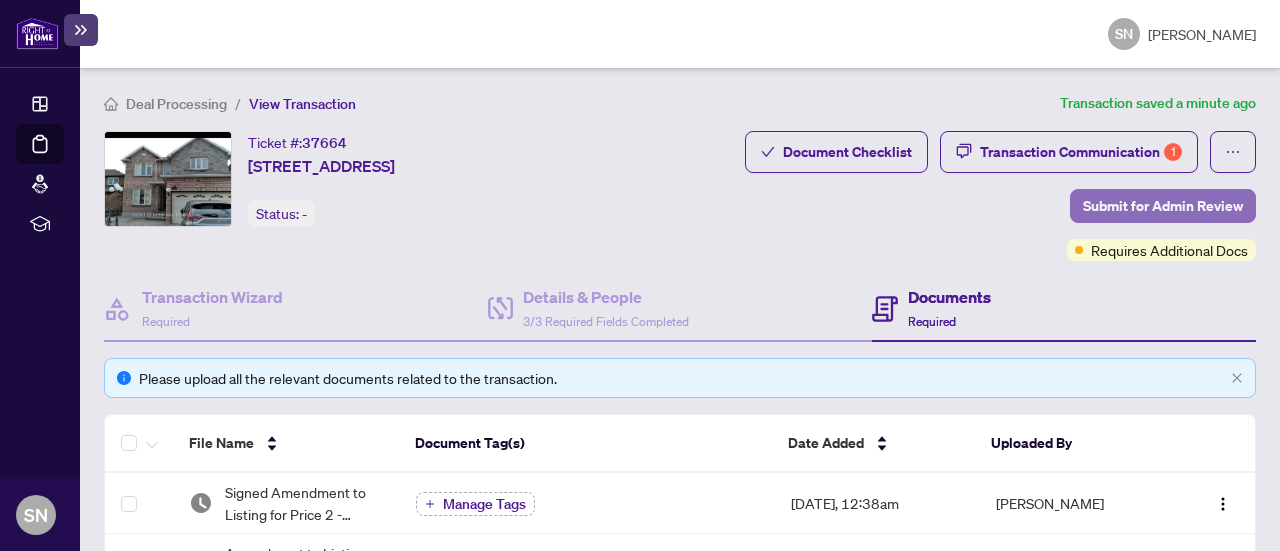 click on "Submit for Admin Review" at bounding box center [1163, 206] 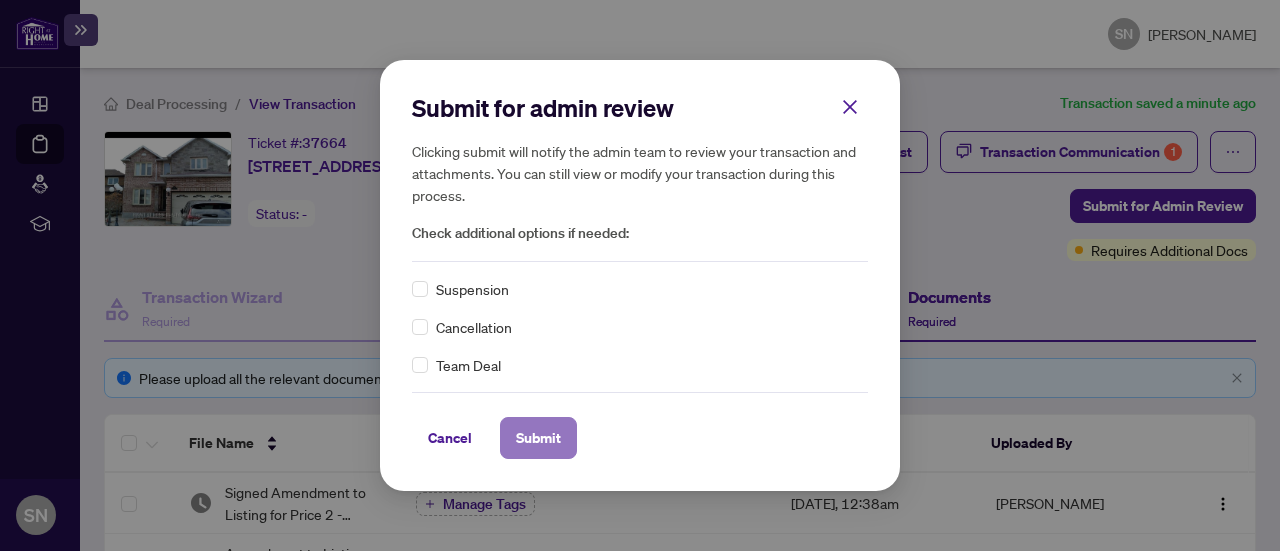 click on "Submit" at bounding box center (538, 438) 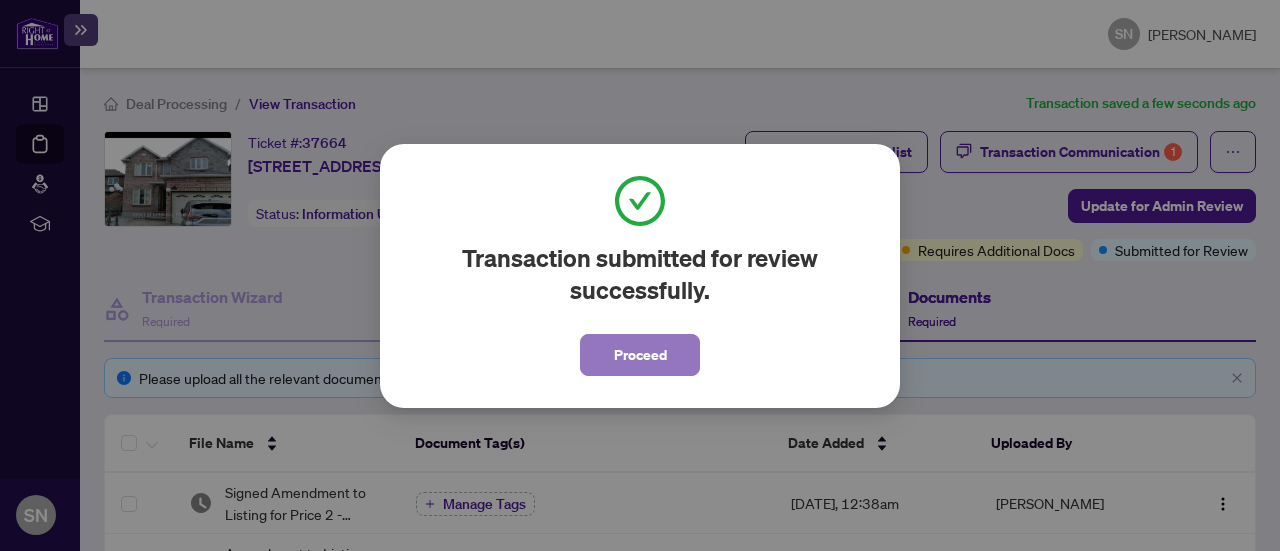 click on "Proceed" at bounding box center (640, 355) 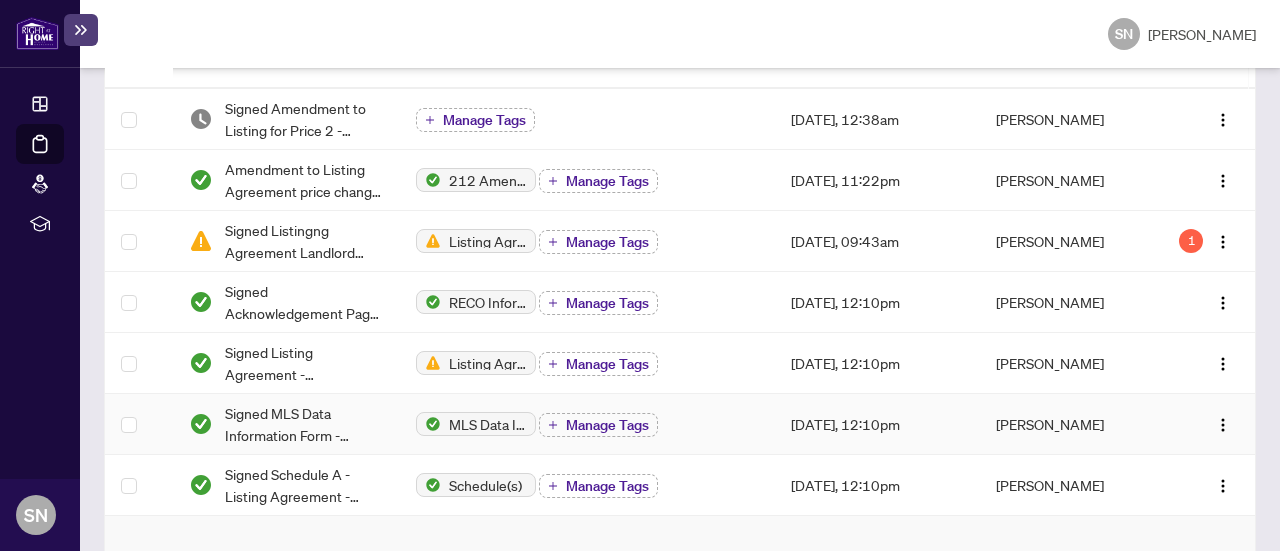 scroll, scrollTop: 401, scrollLeft: 0, axis: vertical 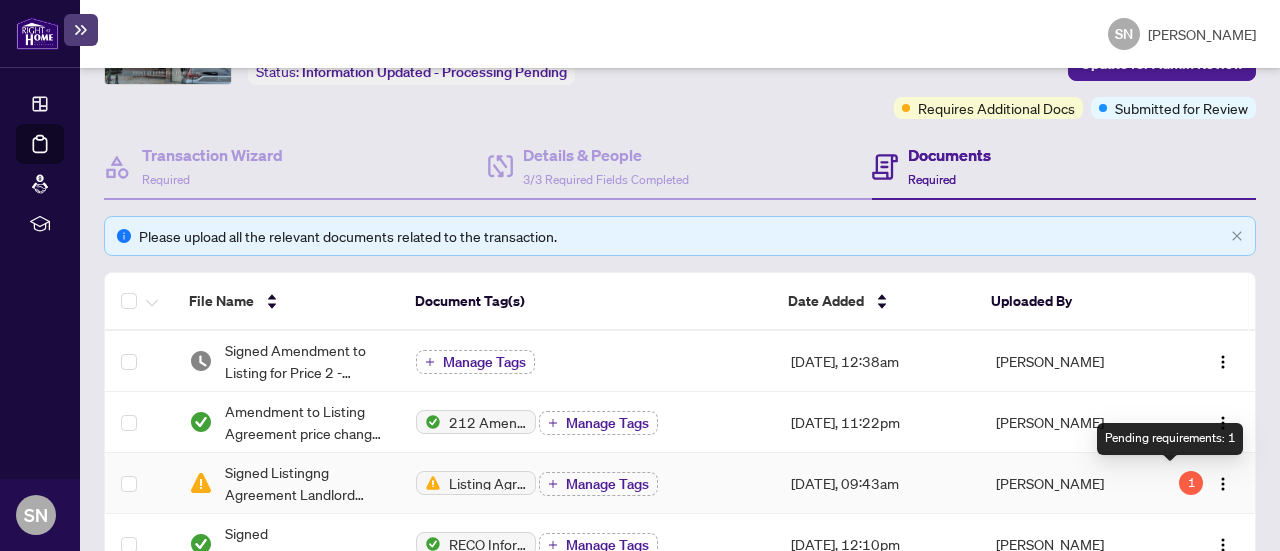 click on "1" at bounding box center [1191, 483] 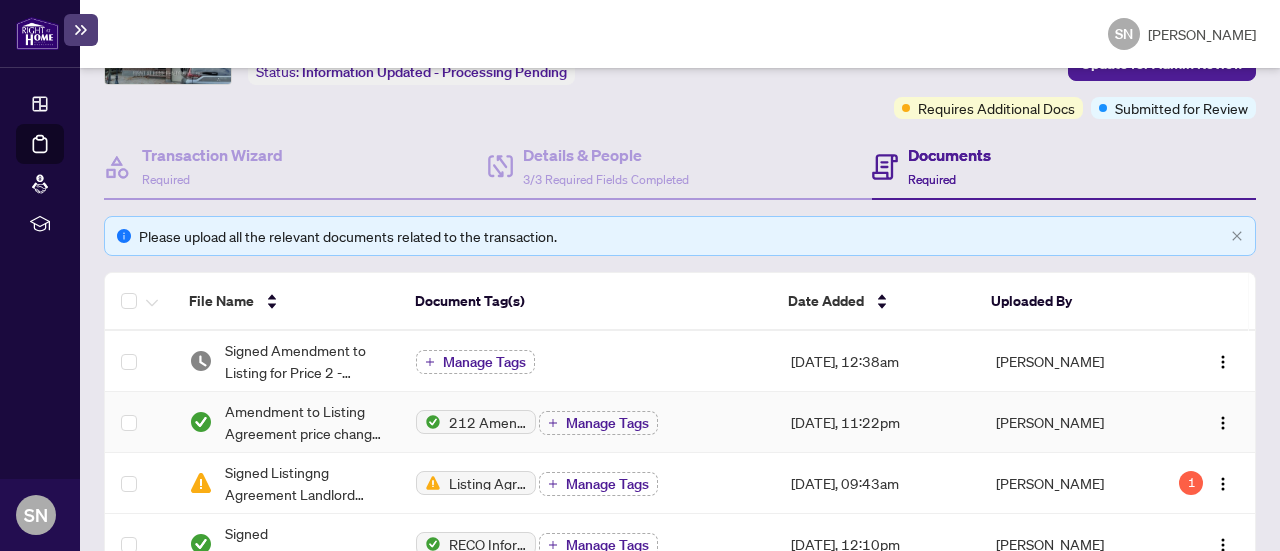 scroll, scrollTop: 0, scrollLeft: 0, axis: both 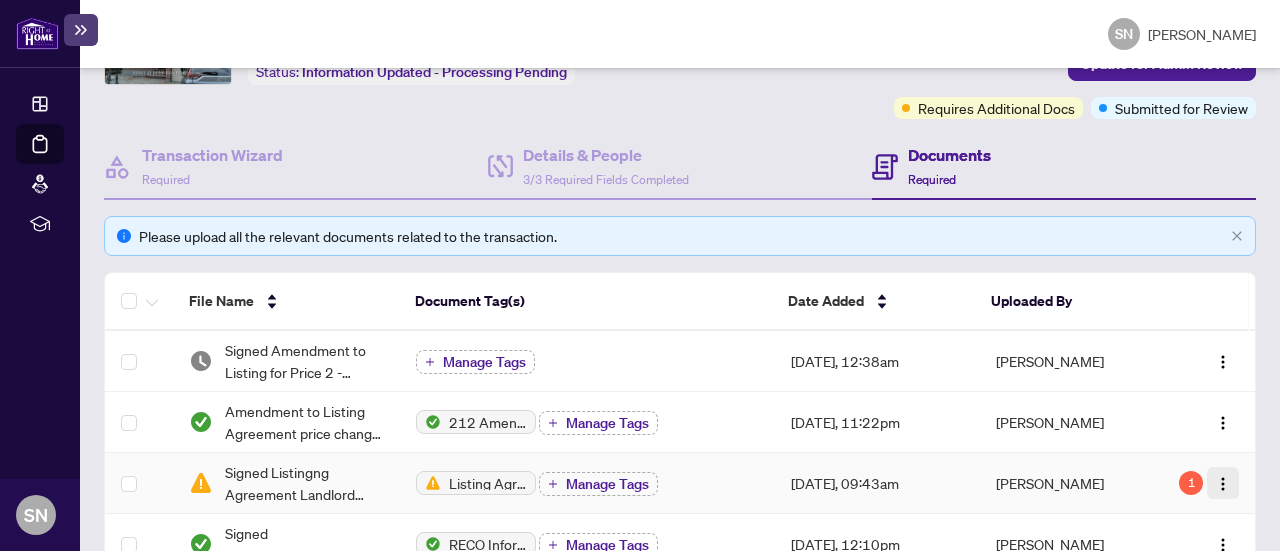 click at bounding box center [1223, 484] 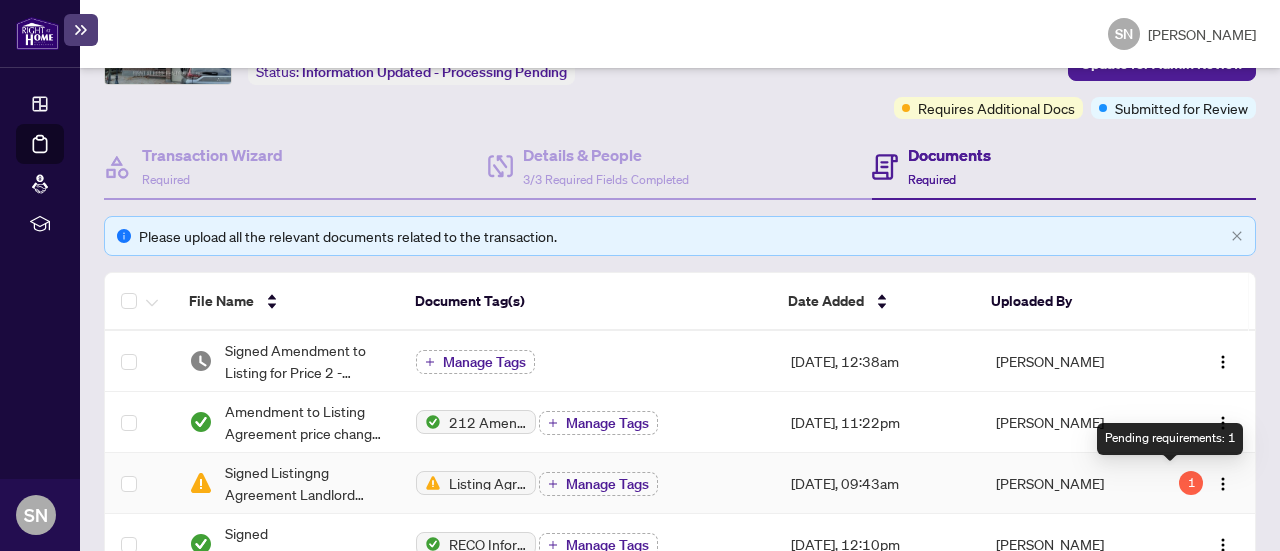 click on "1" at bounding box center (1191, 483) 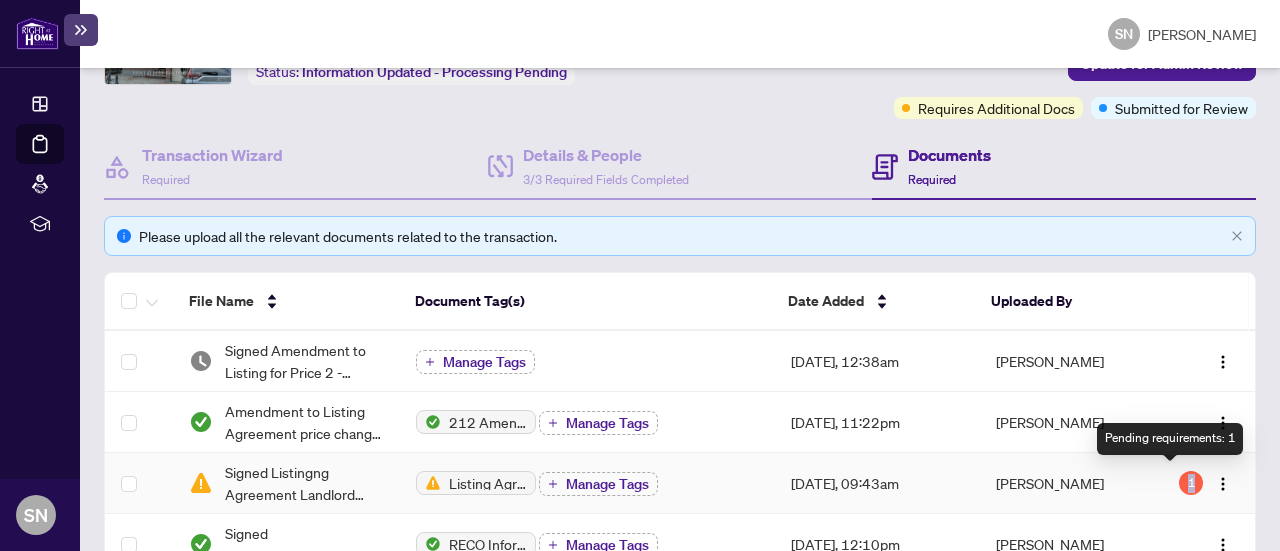 click on "1" at bounding box center [1191, 483] 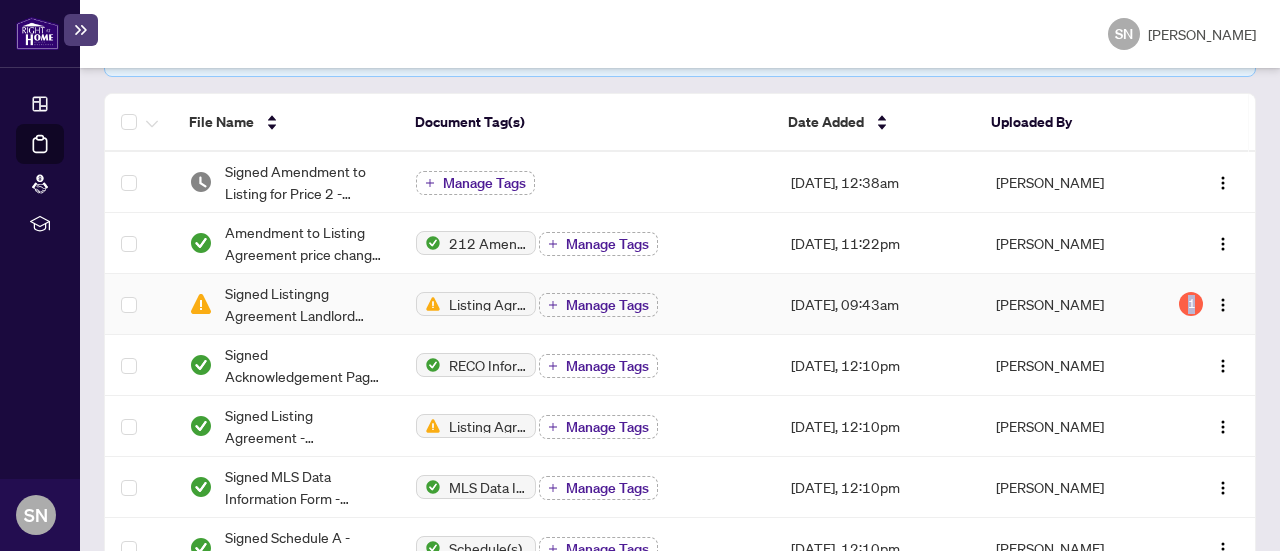 scroll, scrollTop: 324, scrollLeft: 0, axis: vertical 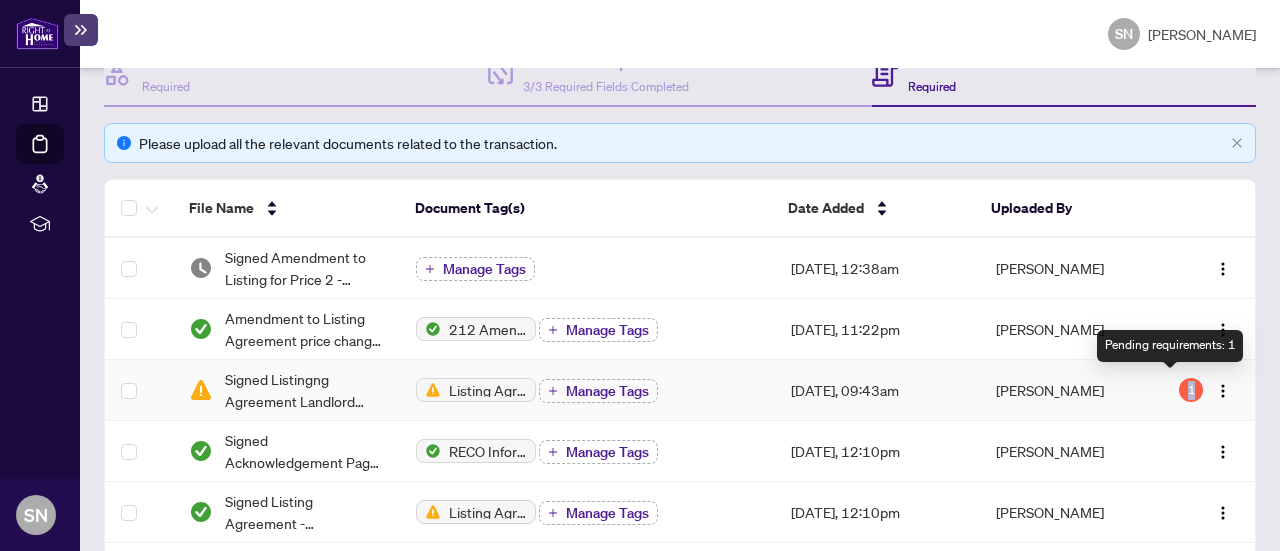 click on "1" at bounding box center [1191, 390] 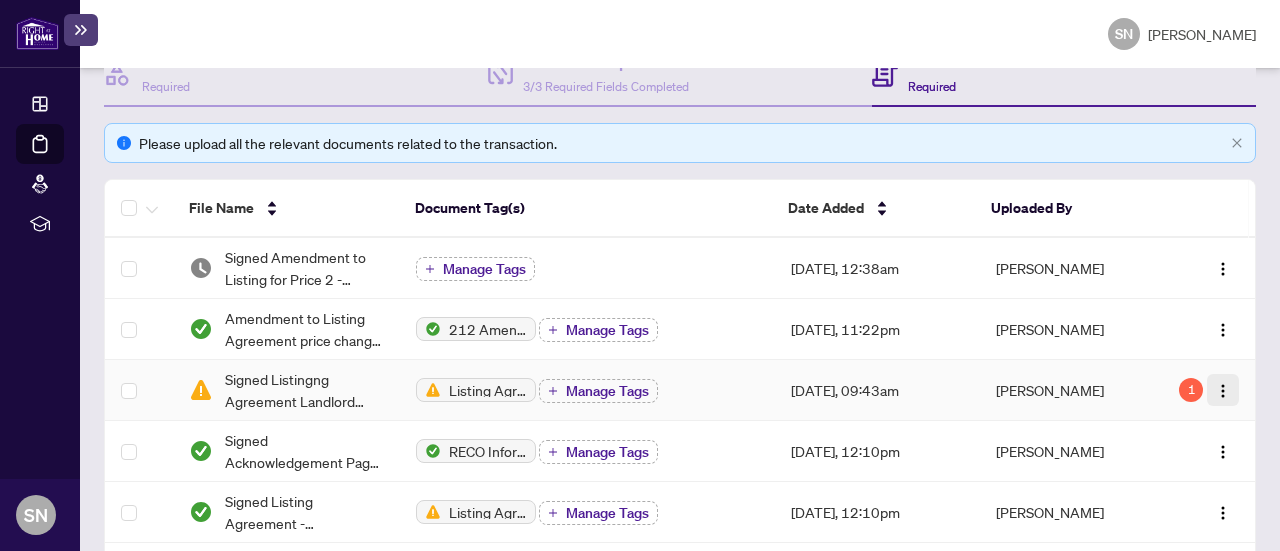 click at bounding box center [1223, 391] 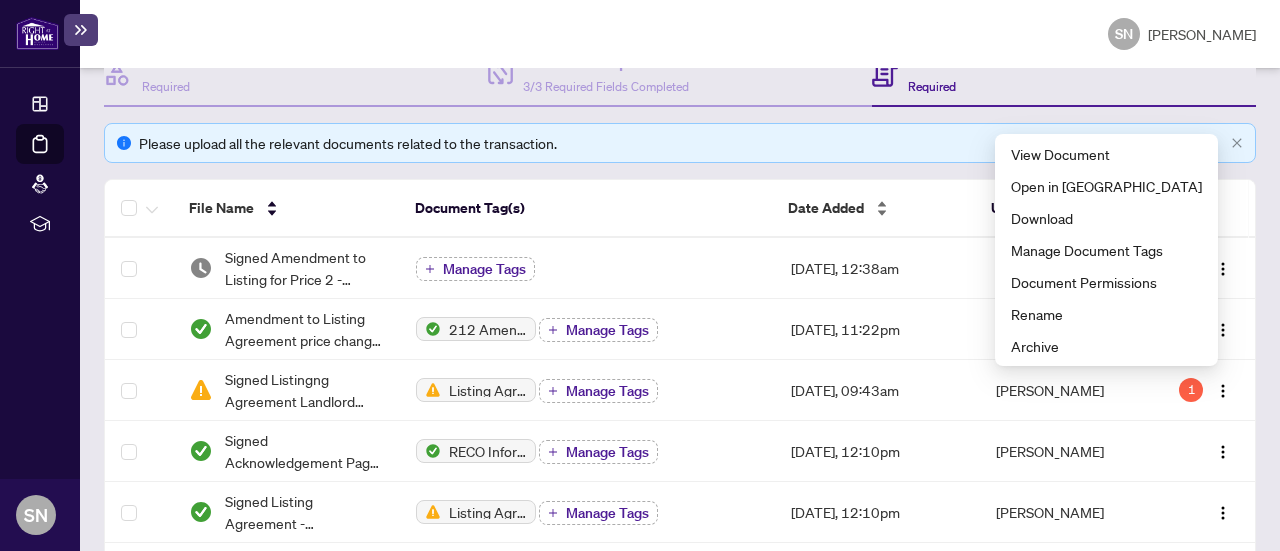 scroll, scrollTop: 0, scrollLeft: 0, axis: both 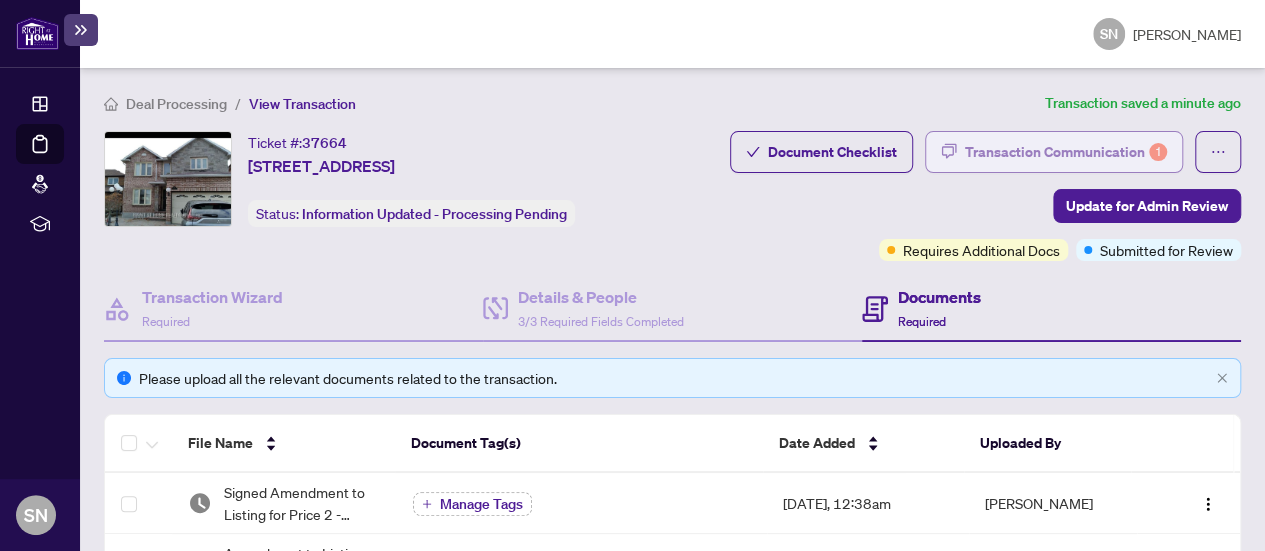click on "Transaction Communication 1" at bounding box center (1066, 152) 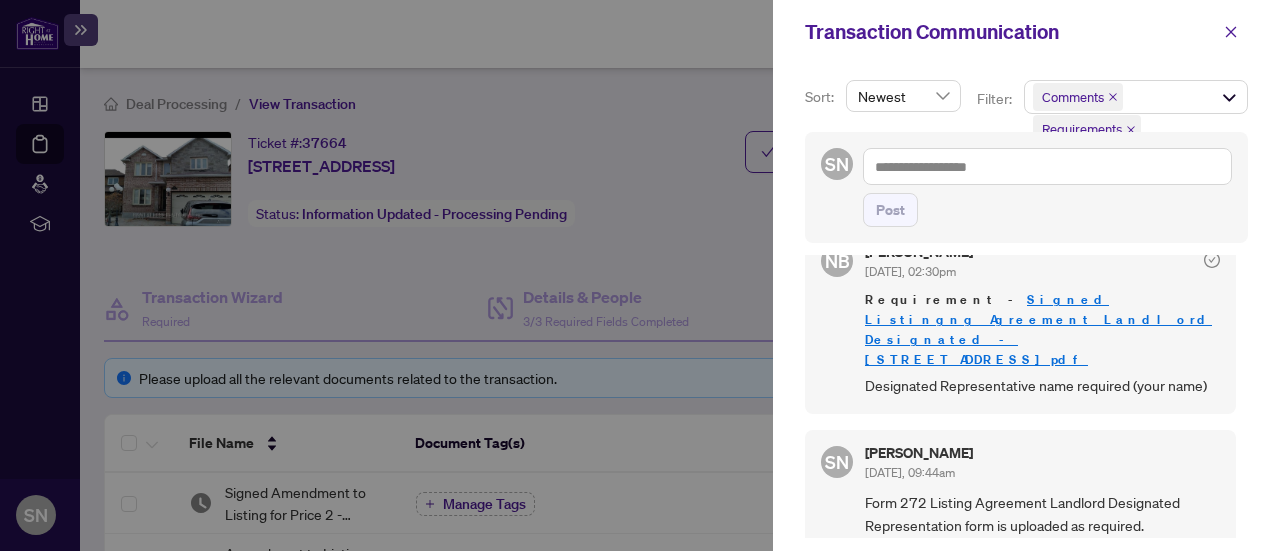 scroll, scrollTop: 0, scrollLeft: 0, axis: both 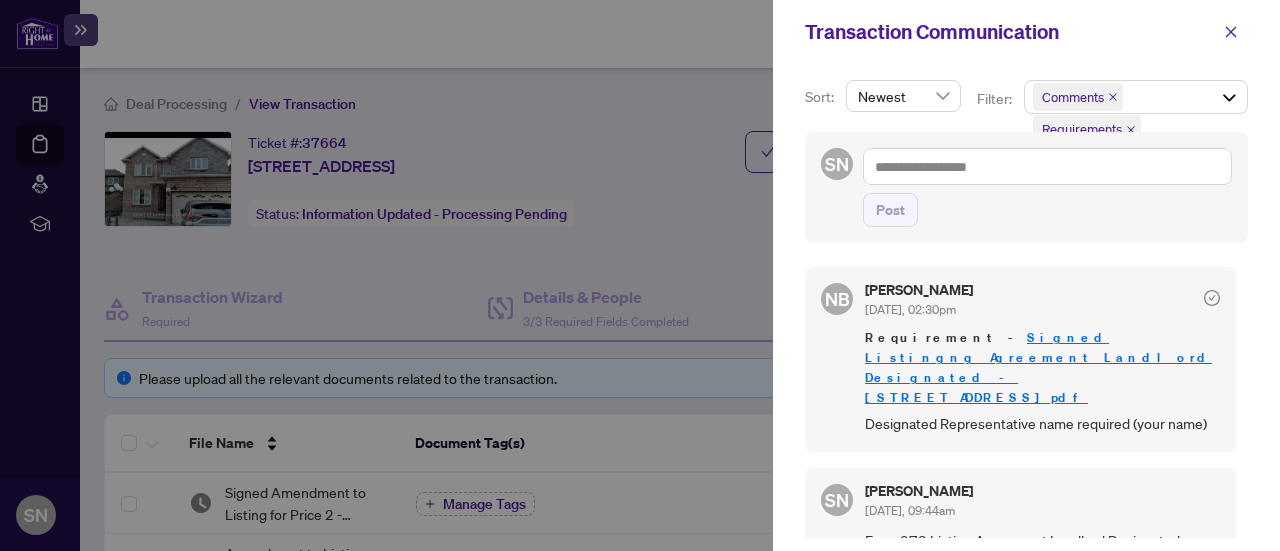click on "Signed Listingng Agreement Landlord Designated - [STREET_ADDRESS]pdf" at bounding box center [1038, 367] 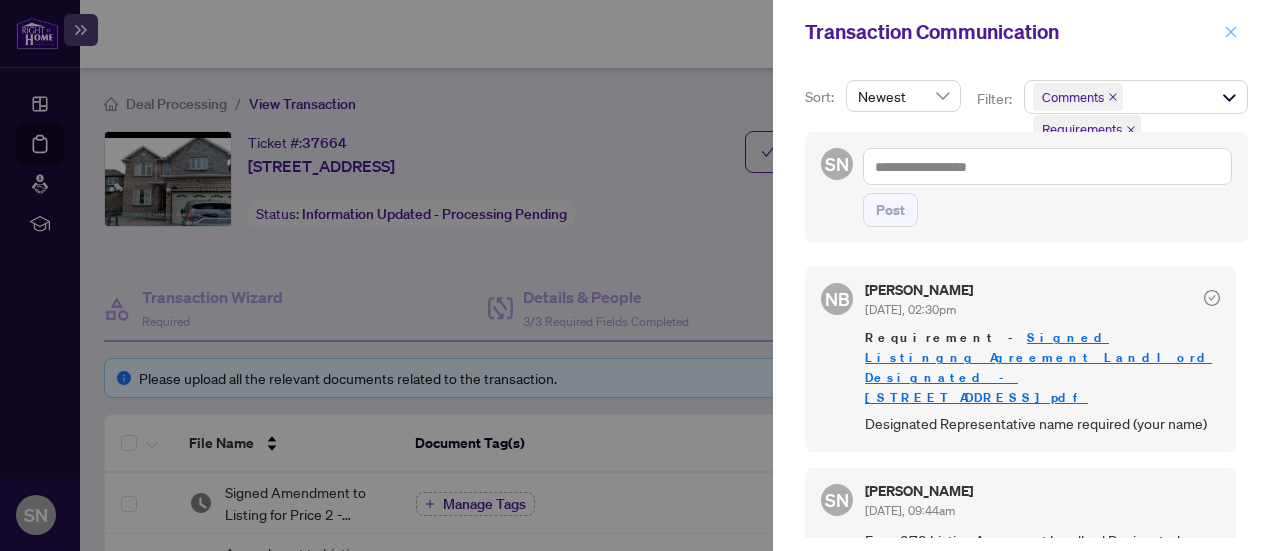 click 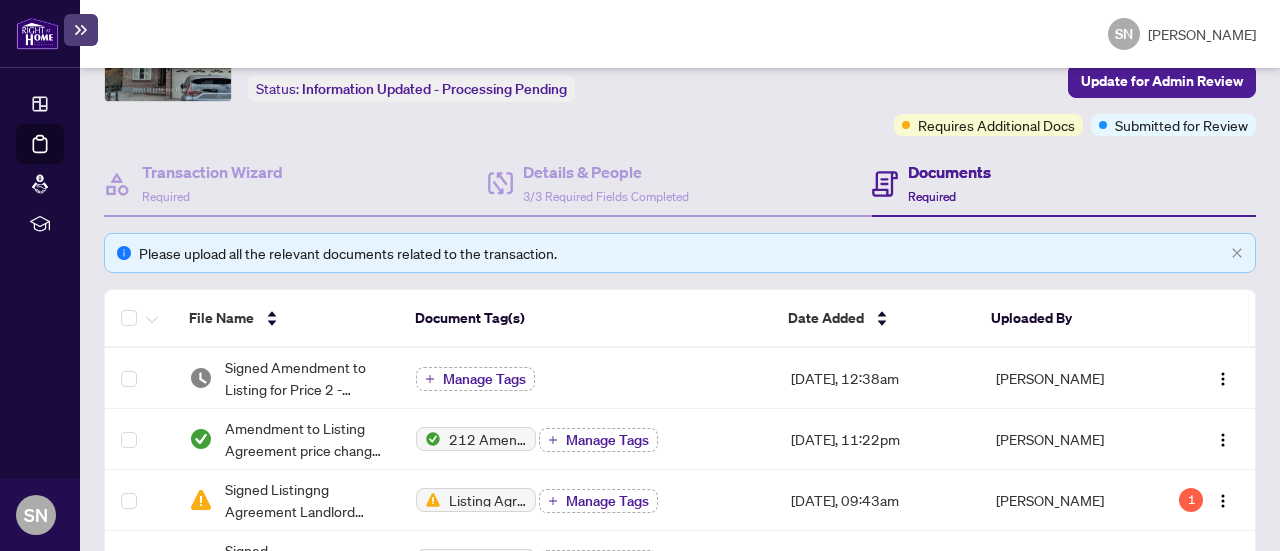 scroll, scrollTop: 212, scrollLeft: 0, axis: vertical 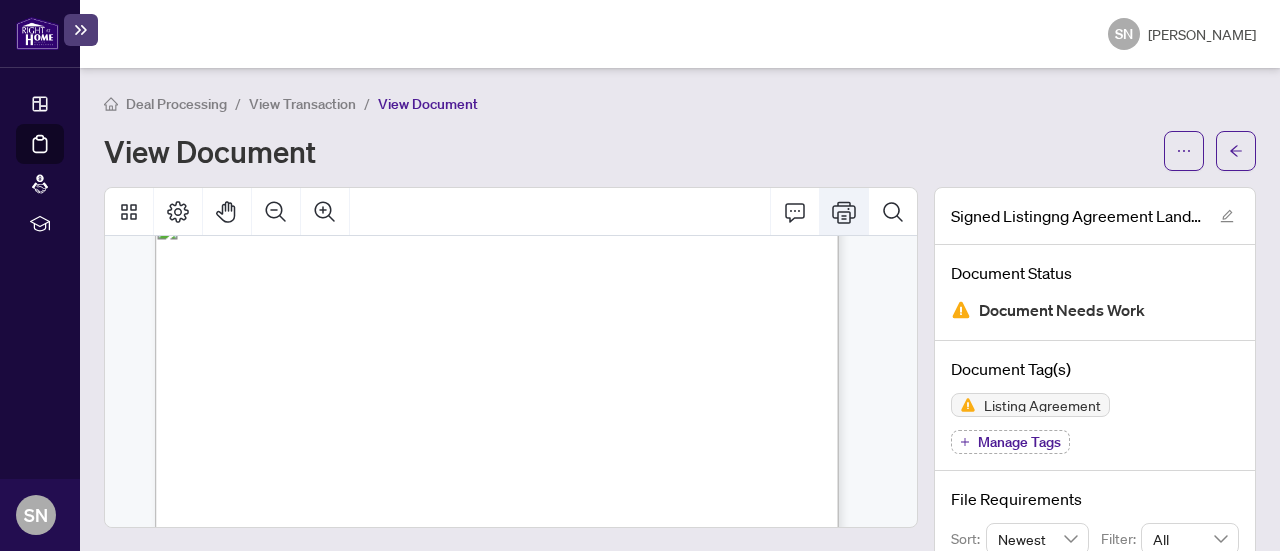 click 